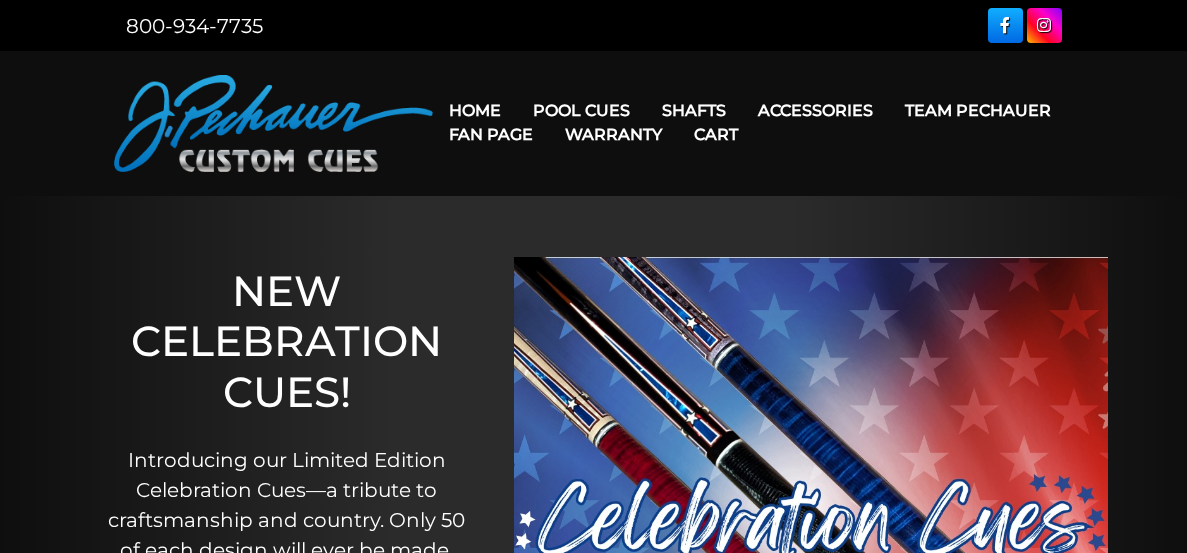scroll, scrollTop: 0, scrollLeft: 0, axis: both 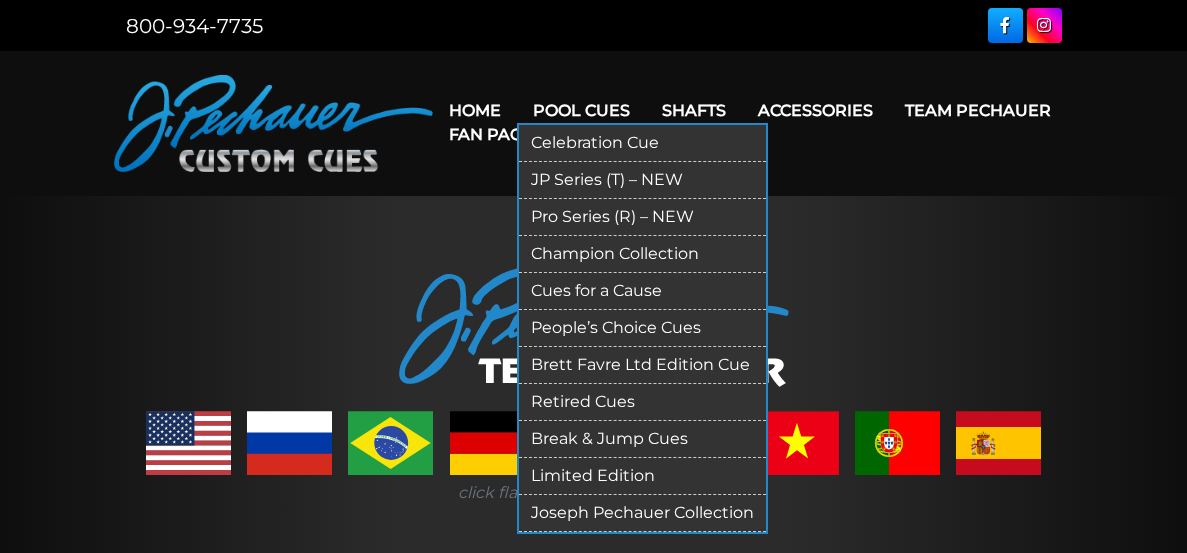 click on "Pool Cues" at bounding box center (581, 110) 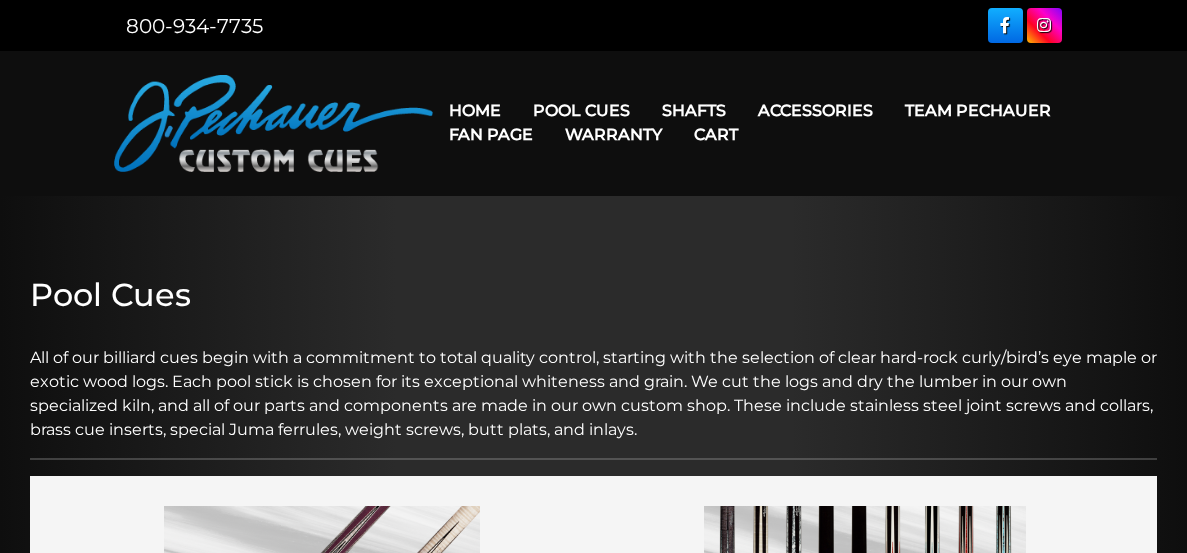 scroll, scrollTop: 0, scrollLeft: 0, axis: both 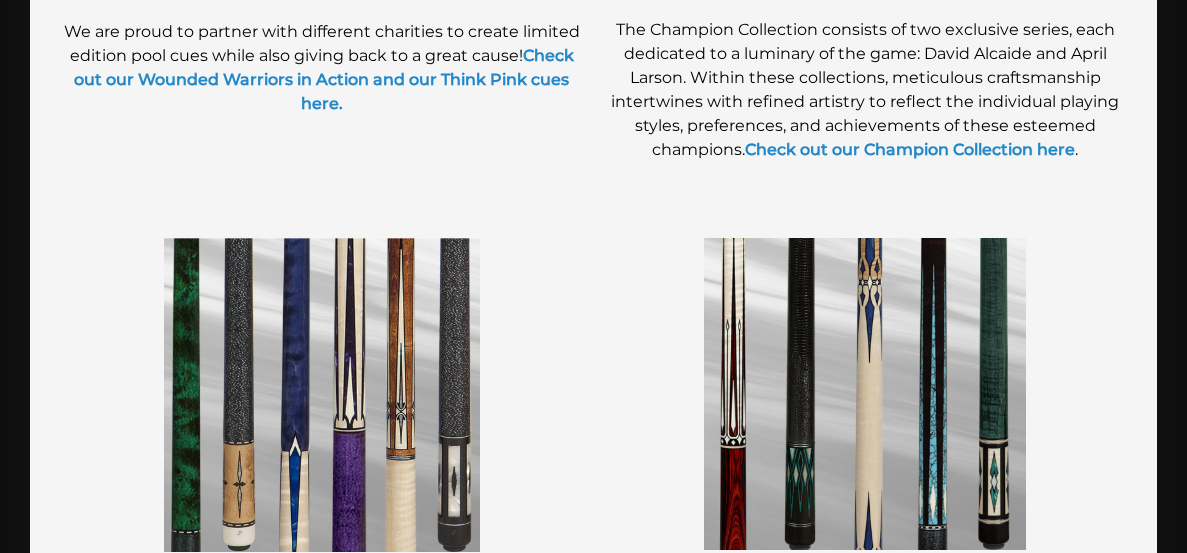 click on "Check out the JP Series line." at bounding box center [395, 738] 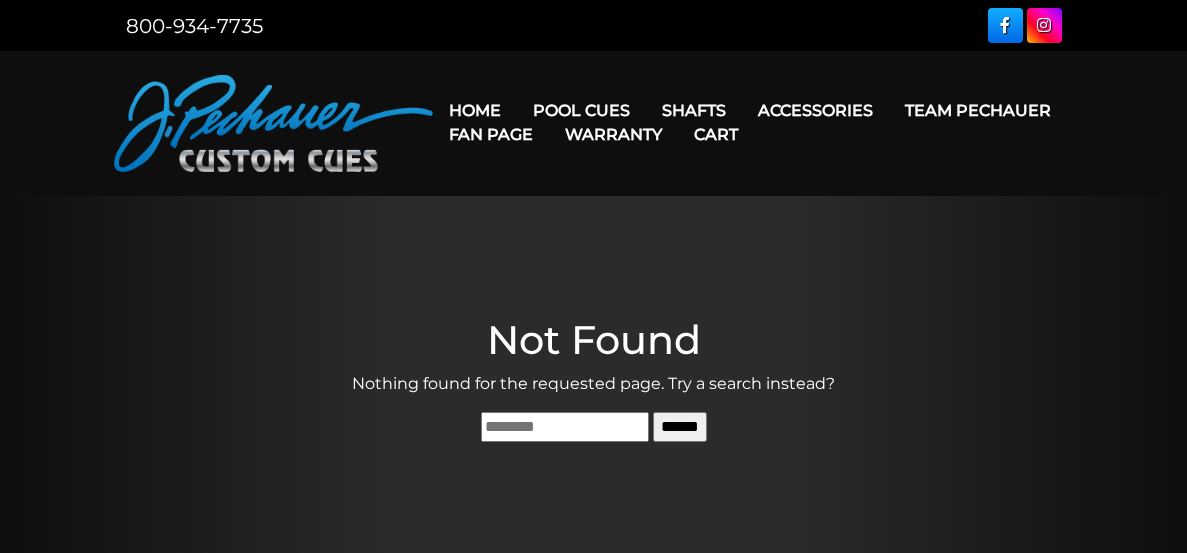 scroll, scrollTop: 0, scrollLeft: 0, axis: both 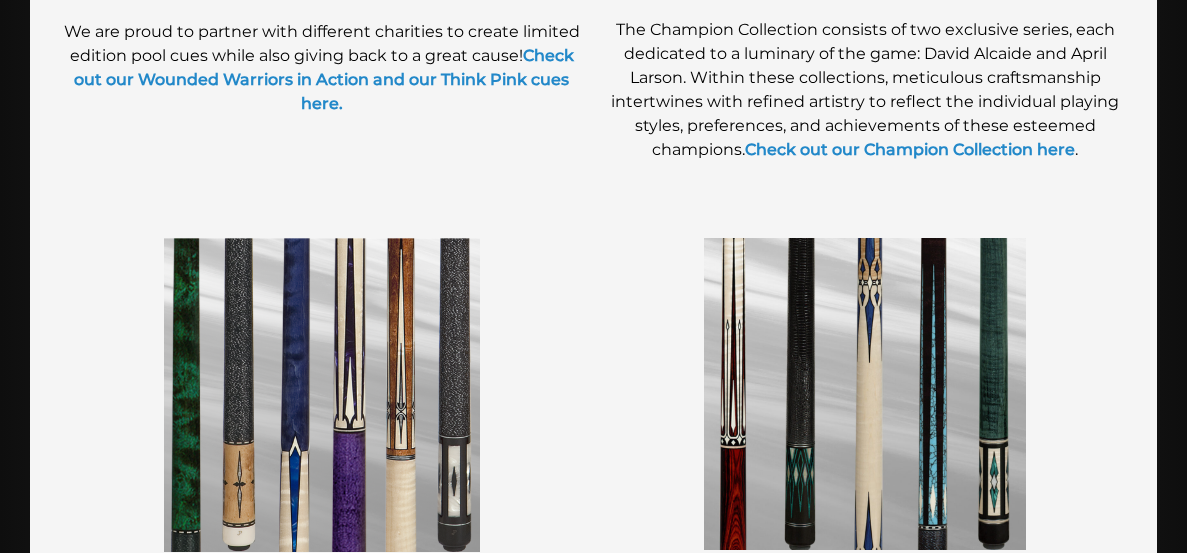click on "PRO SERIES (N)" at bounding box center (865, 568) 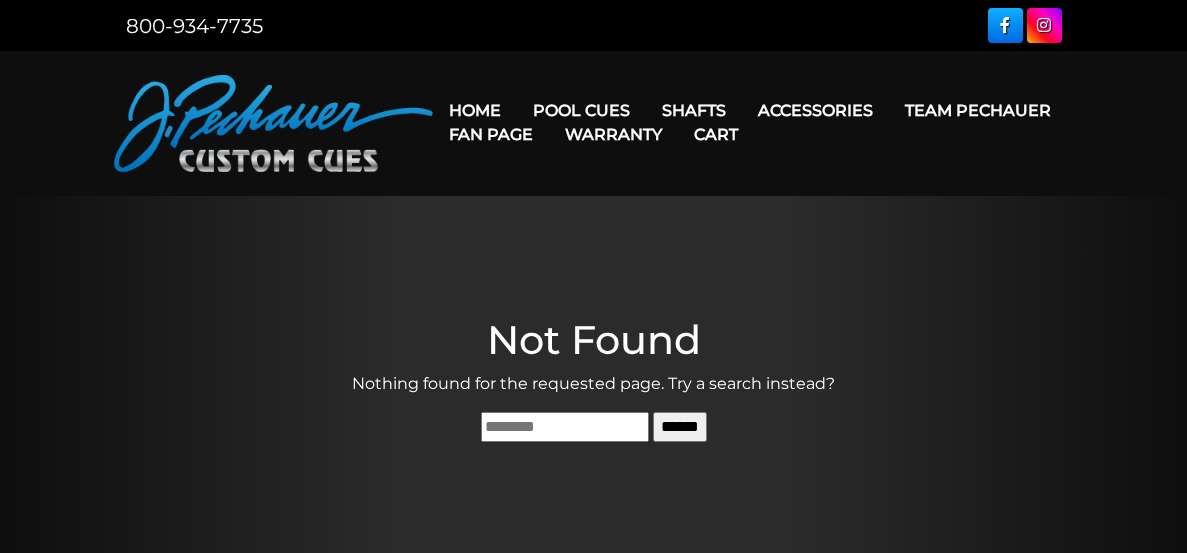 scroll, scrollTop: 0, scrollLeft: 0, axis: both 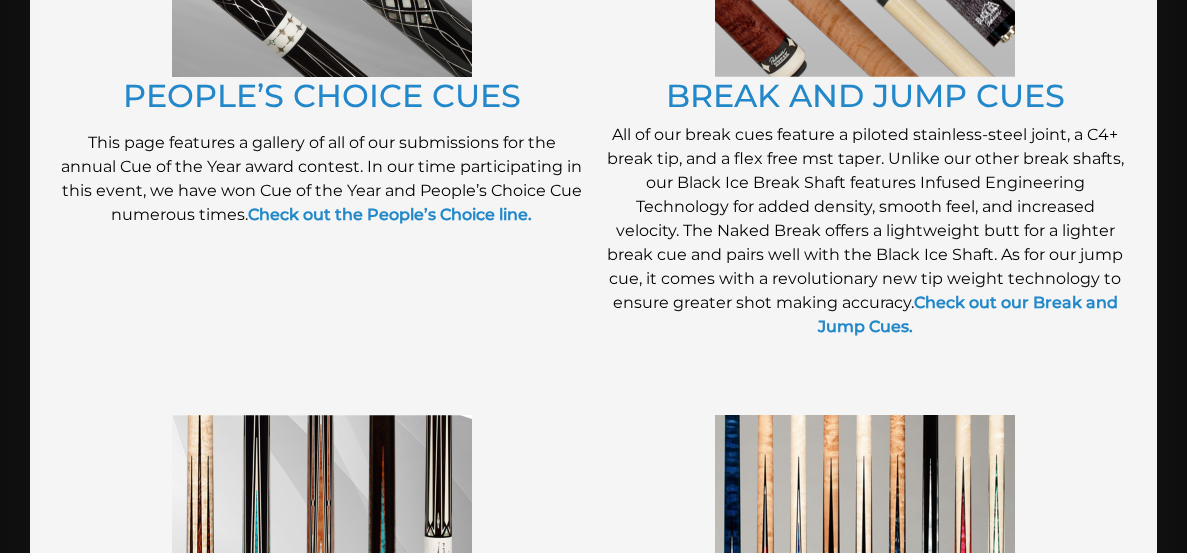click on "RETIRED CUES" at bounding box center (865, 732) 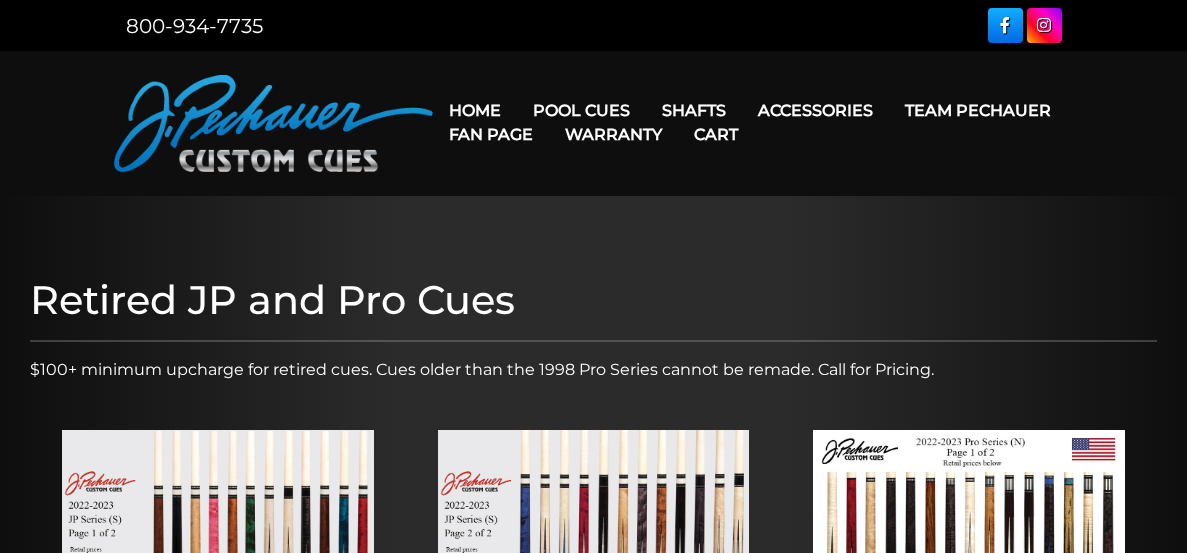 scroll, scrollTop: 525, scrollLeft: 0, axis: vertical 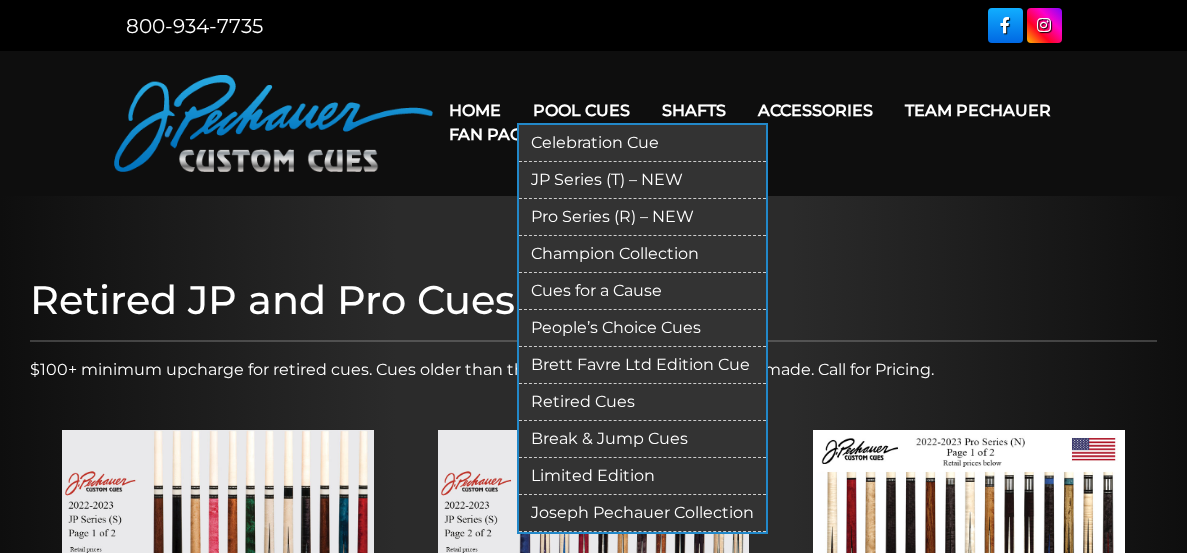 click on "Limited Edition" at bounding box center [642, 476] 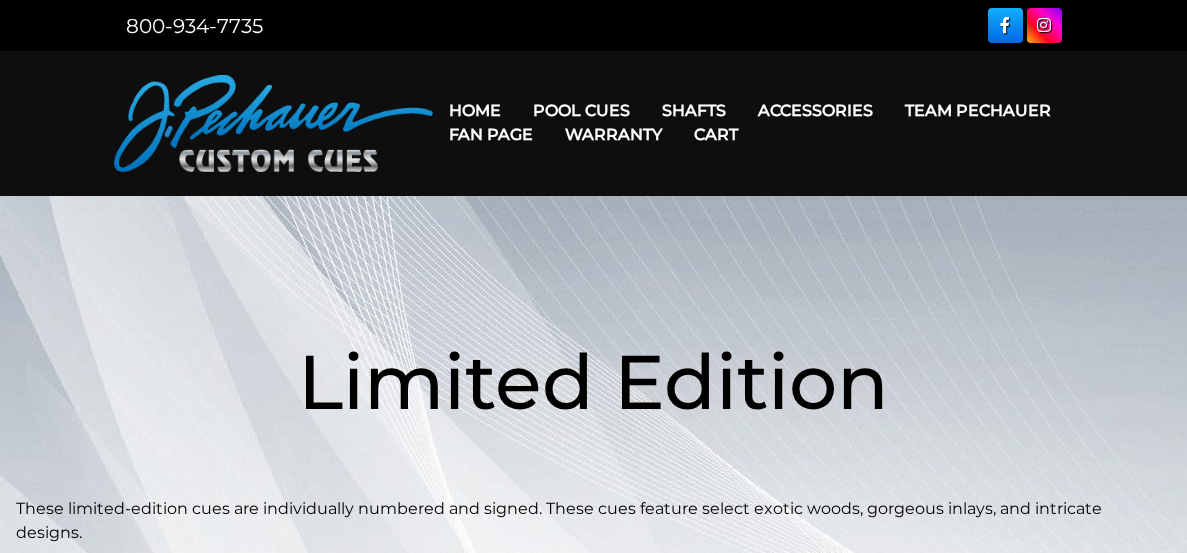 scroll, scrollTop: 0, scrollLeft: 0, axis: both 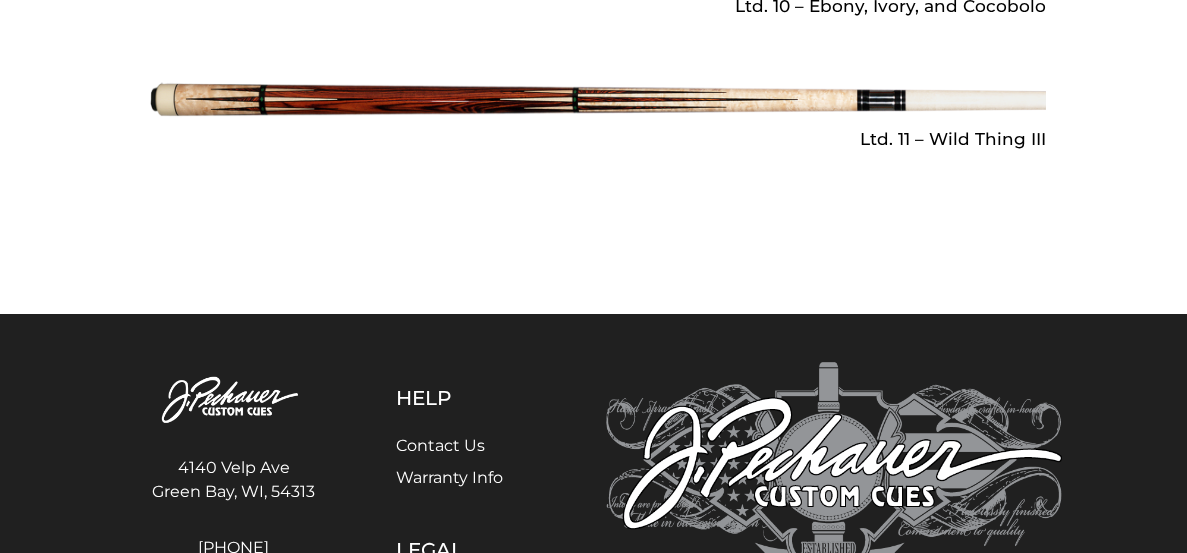 click on "Ltd. 10 – Ebony, Ivory, and Cocobolo" at bounding box center [594, 6] 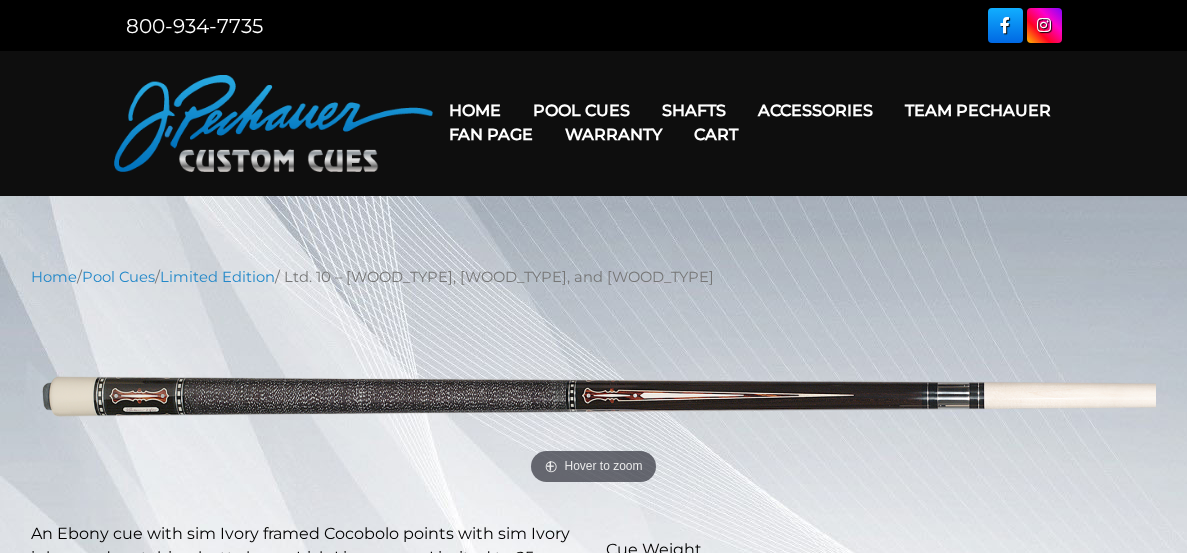 scroll, scrollTop: 0, scrollLeft: 0, axis: both 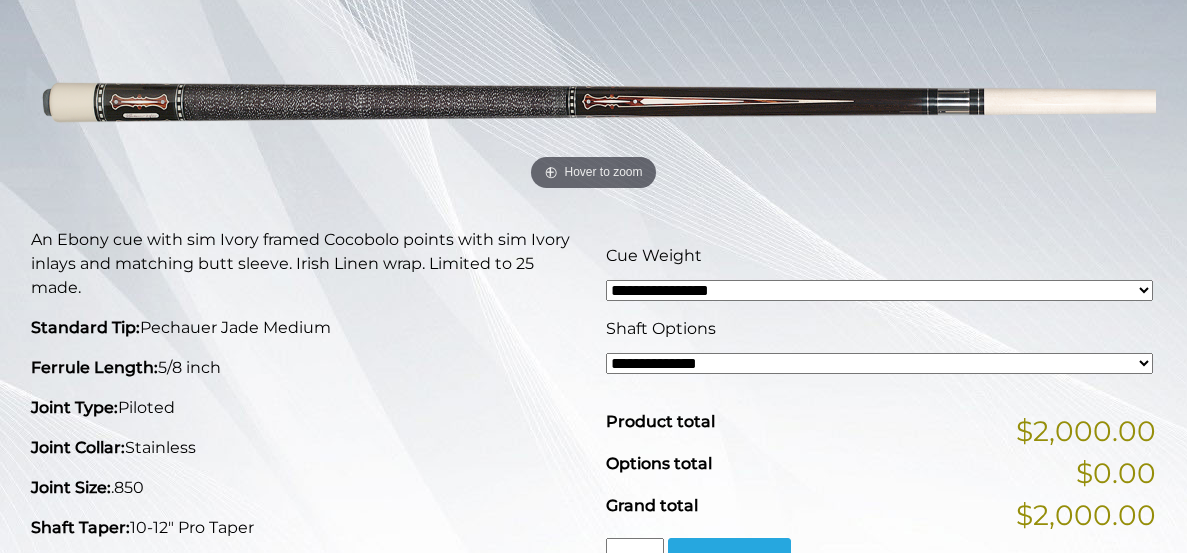 click on "**********" at bounding box center [880, 290] 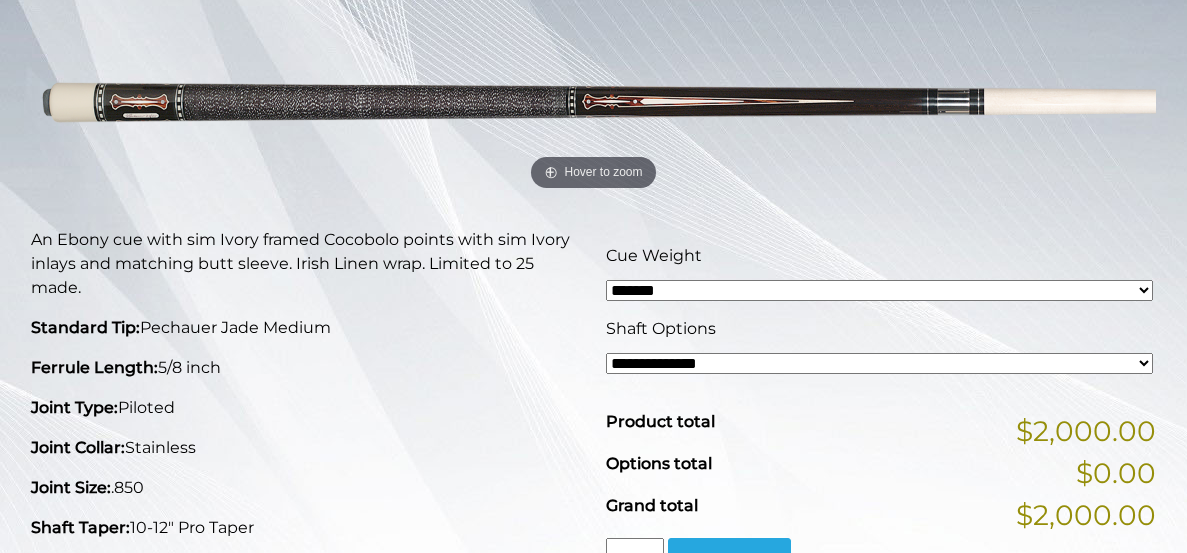 click on "*****" at bounding box center [0, 0] 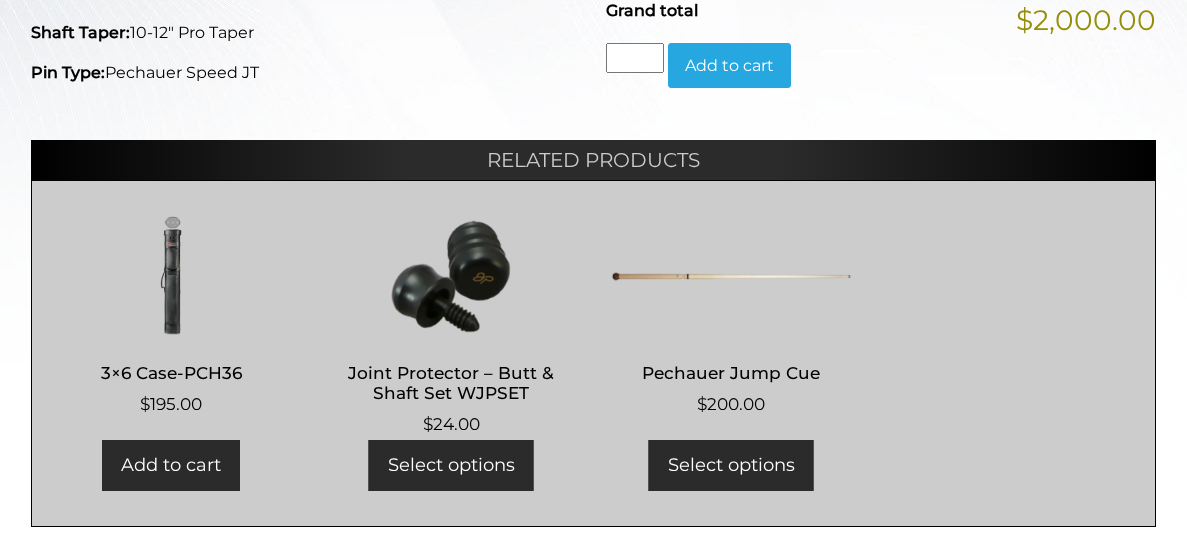 scroll, scrollTop: 819, scrollLeft: 0, axis: vertical 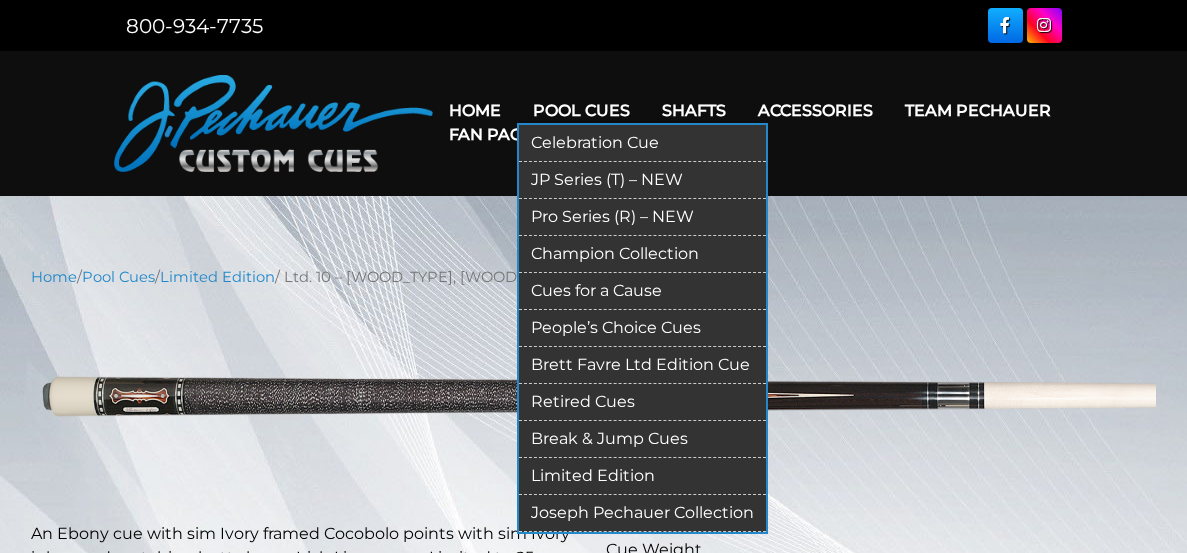 click on "People’s Choice Cues" at bounding box center (642, 328) 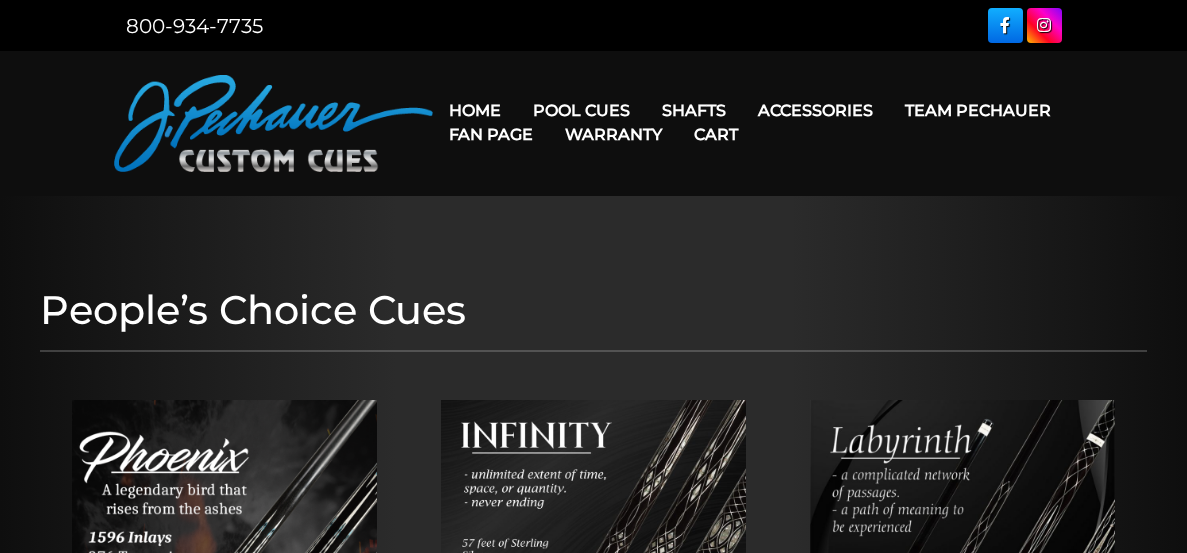 scroll, scrollTop: 0, scrollLeft: 0, axis: both 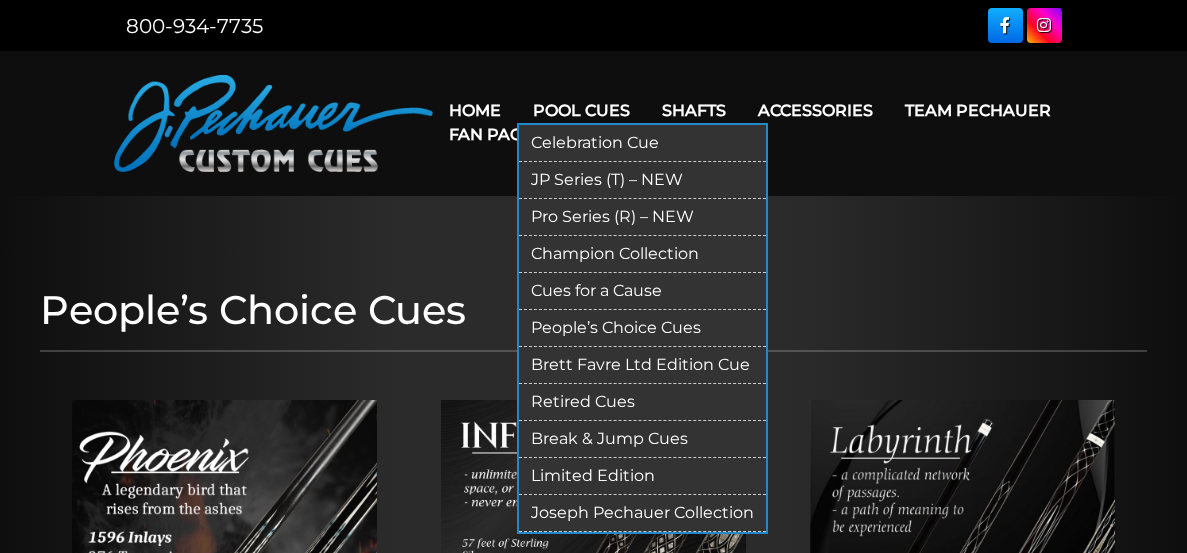 click on "Brett Favre Ltd Edition Cue" at bounding box center [642, 365] 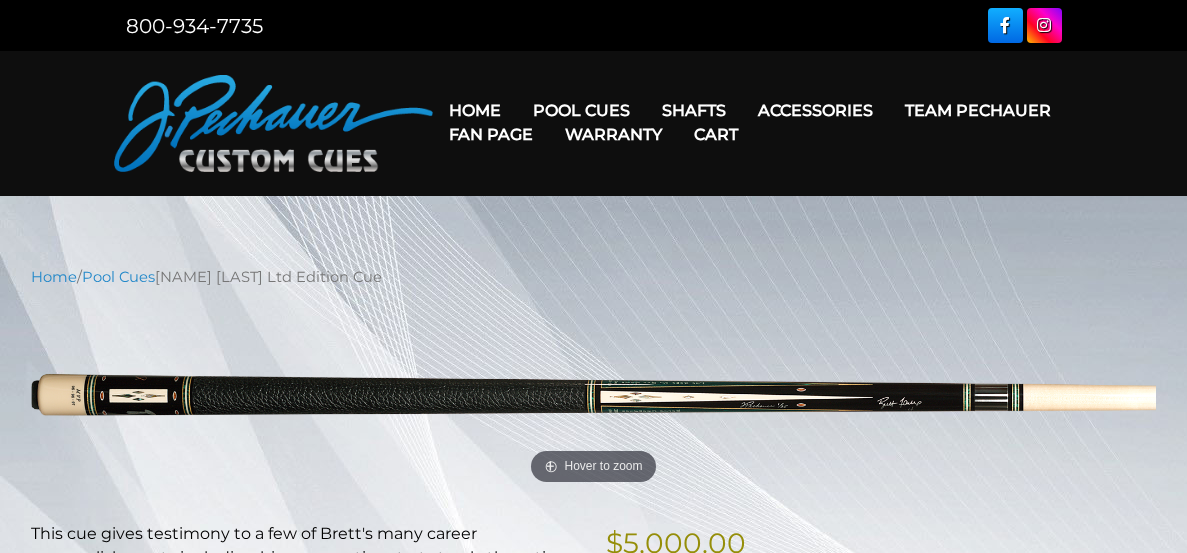 scroll, scrollTop: 0, scrollLeft: 0, axis: both 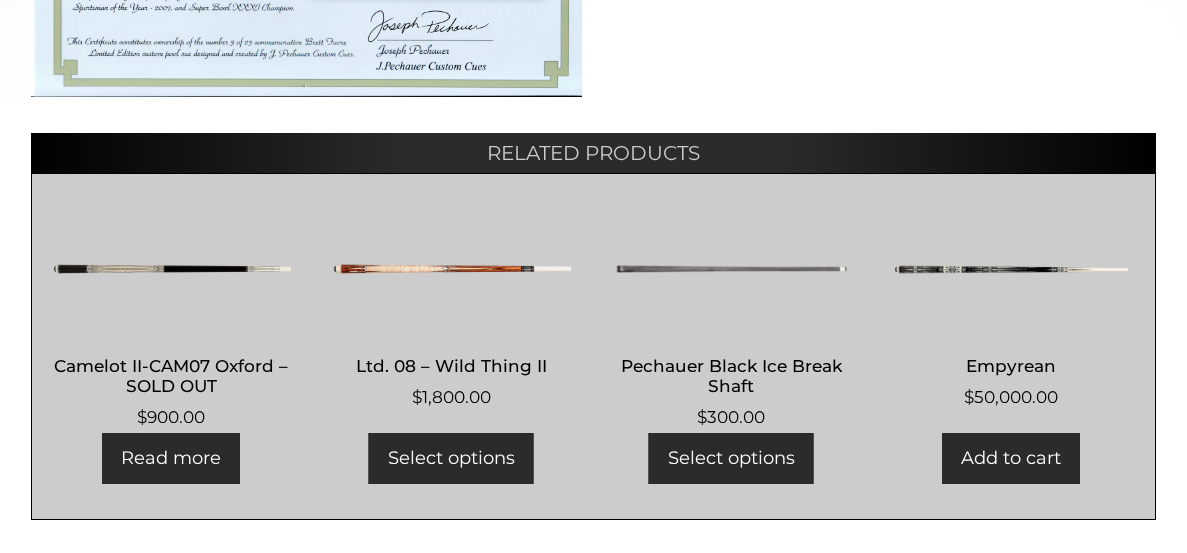 click on "Select options" at bounding box center (451, 458) 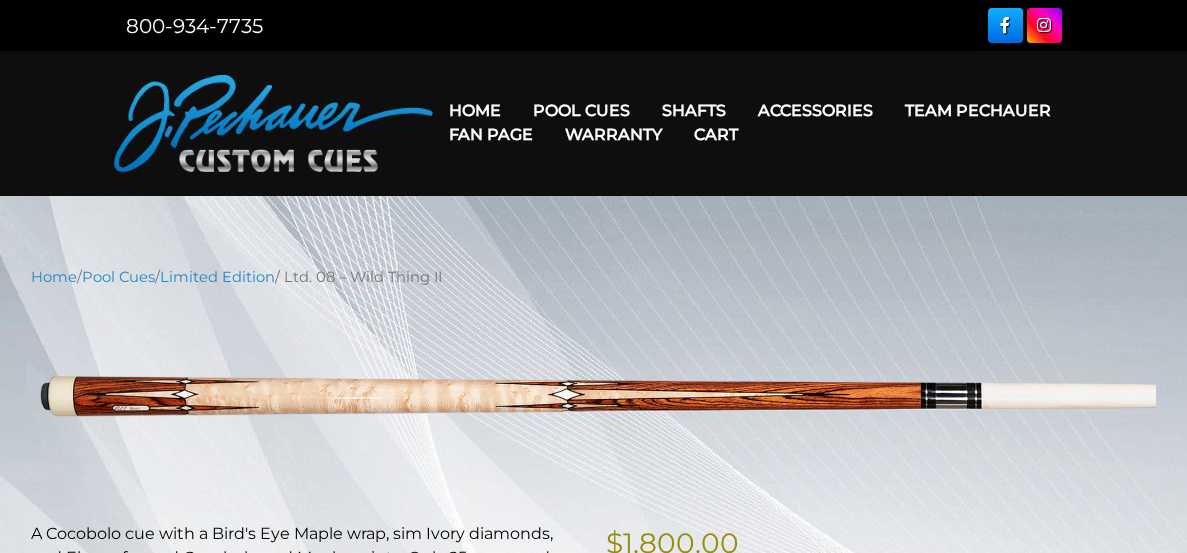 scroll, scrollTop: 0, scrollLeft: 0, axis: both 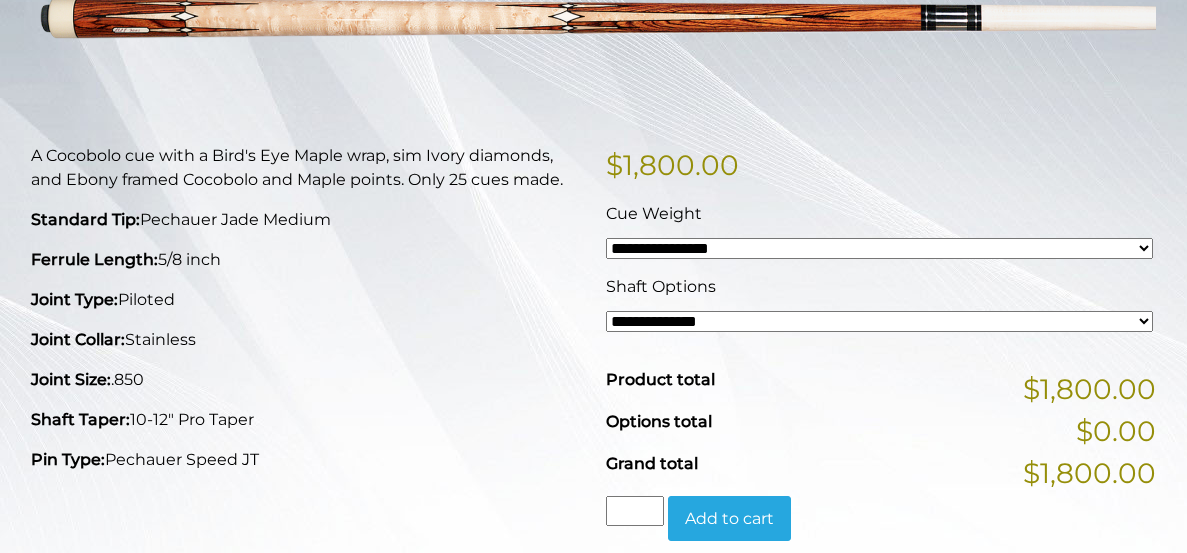 click on "**********" at bounding box center [880, 248] 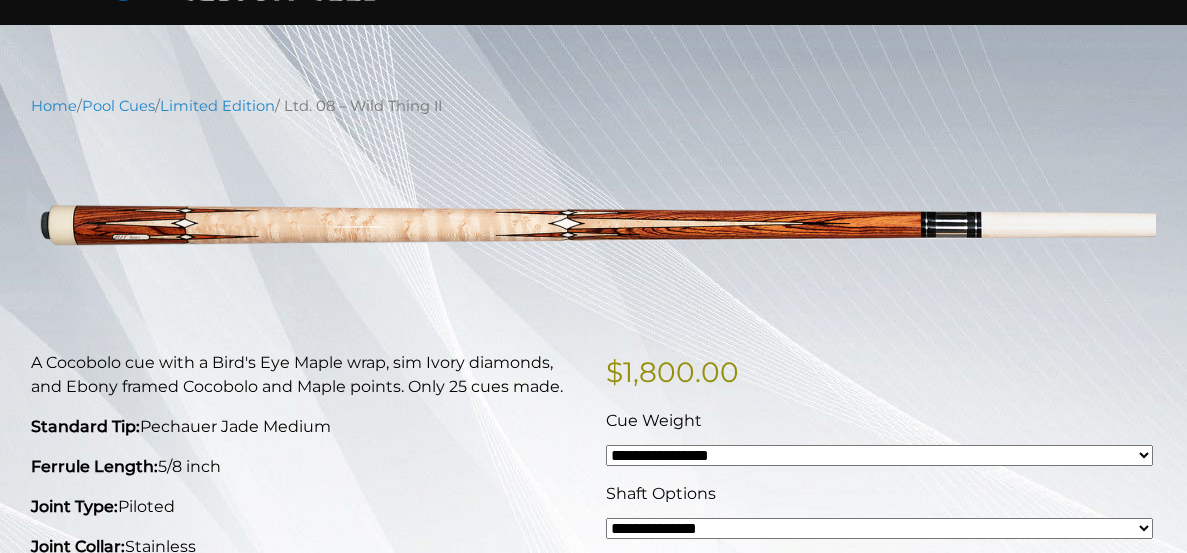 scroll, scrollTop: 168, scrollLeft: 0, axis: vertical 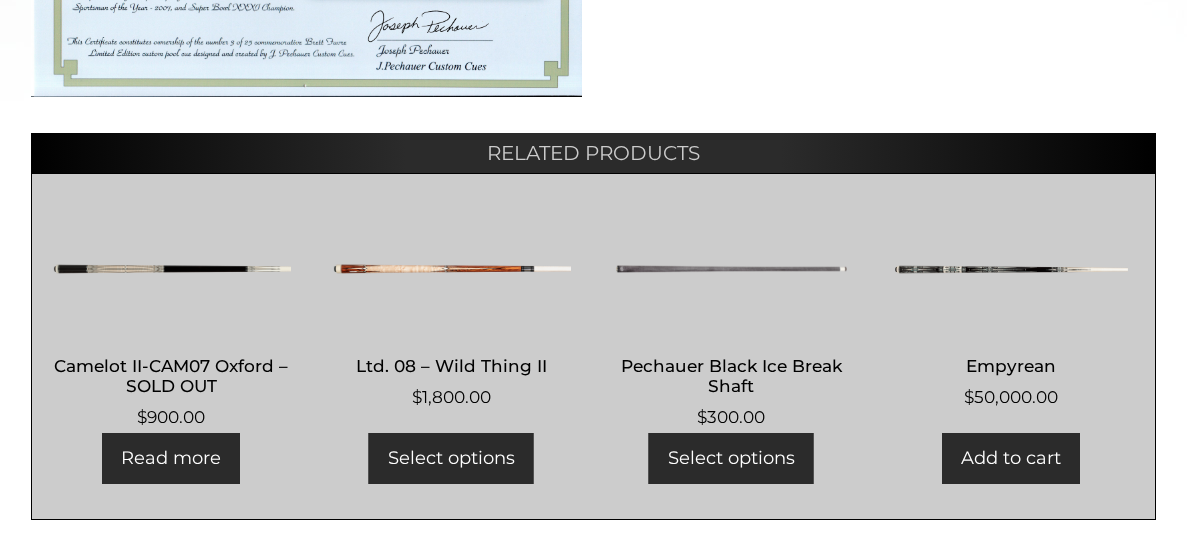 click on "Select options" at bounding box center (451, 458) 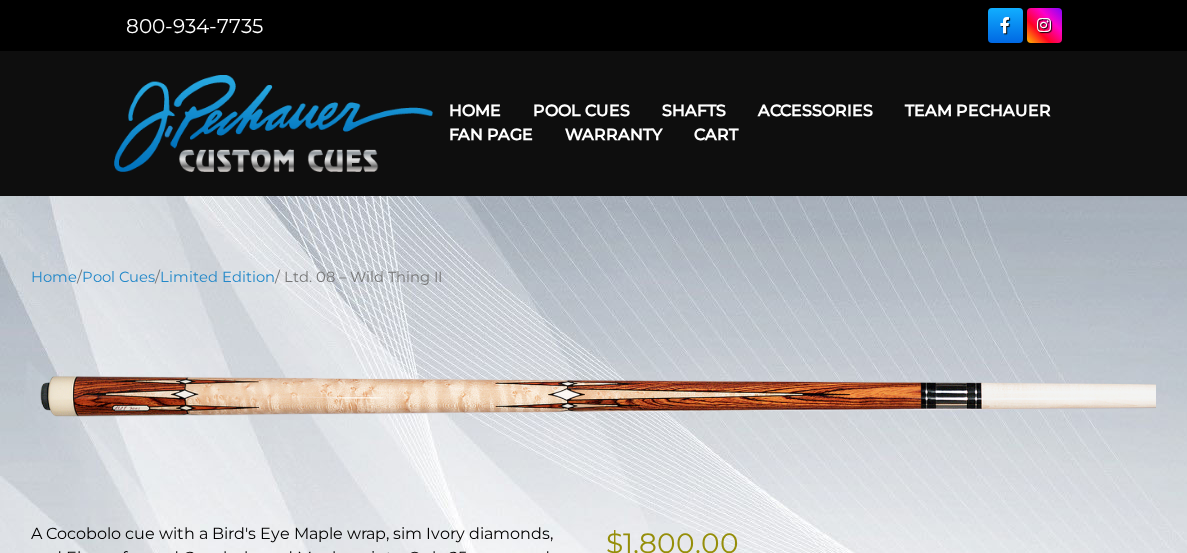 scroll, scrollTop: 0, scrollLeft: 0, axis: both 